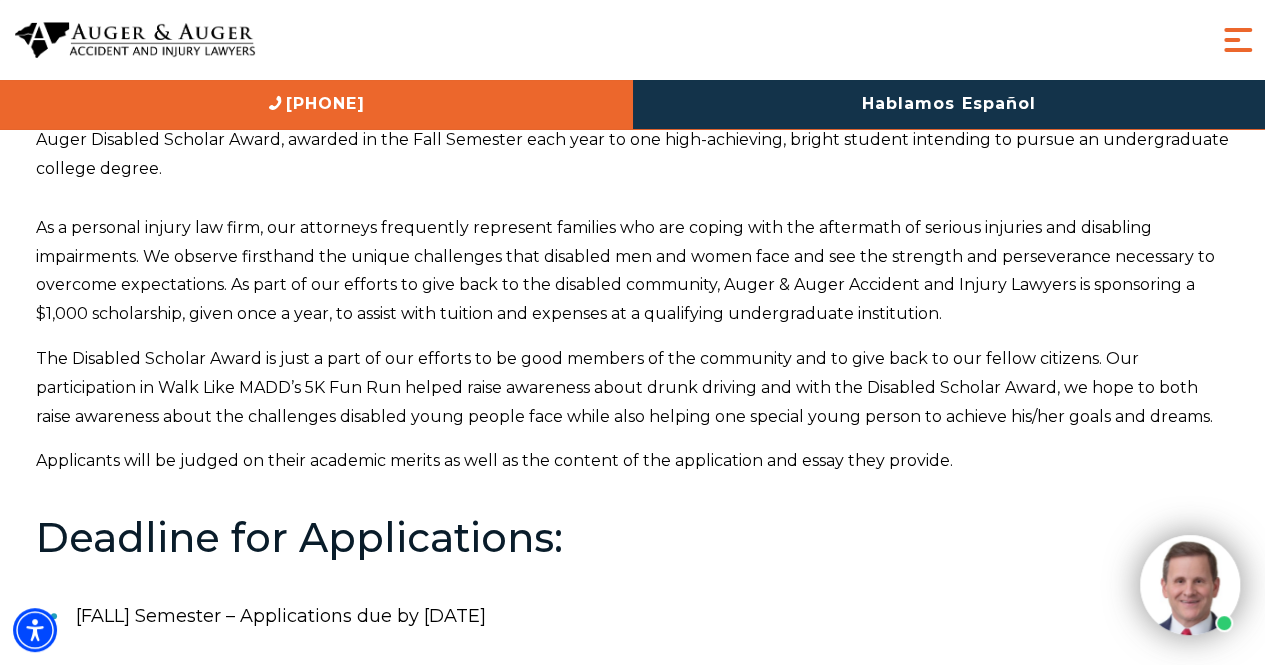 scroll, scrollTop: 0, scrollLeft: 0, axis: both 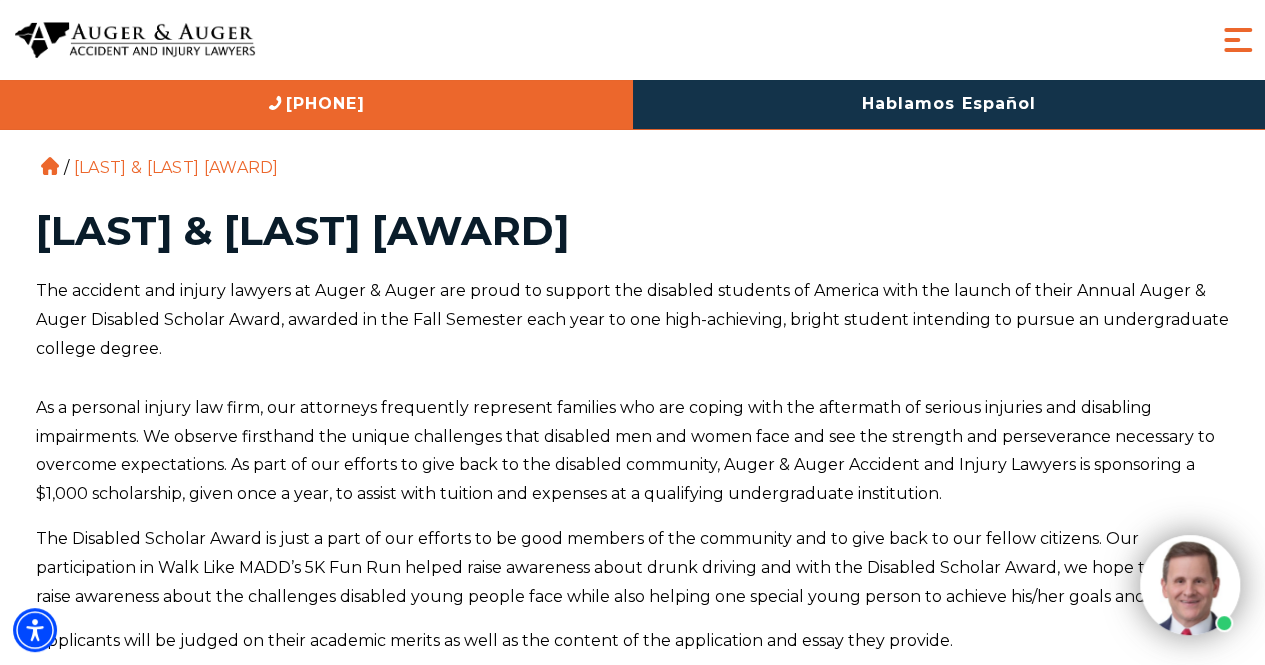 drag, startPoint x: 843, startPoint y: 232, endPoint x: 48, endPoint y: 241, distance: 795.05096 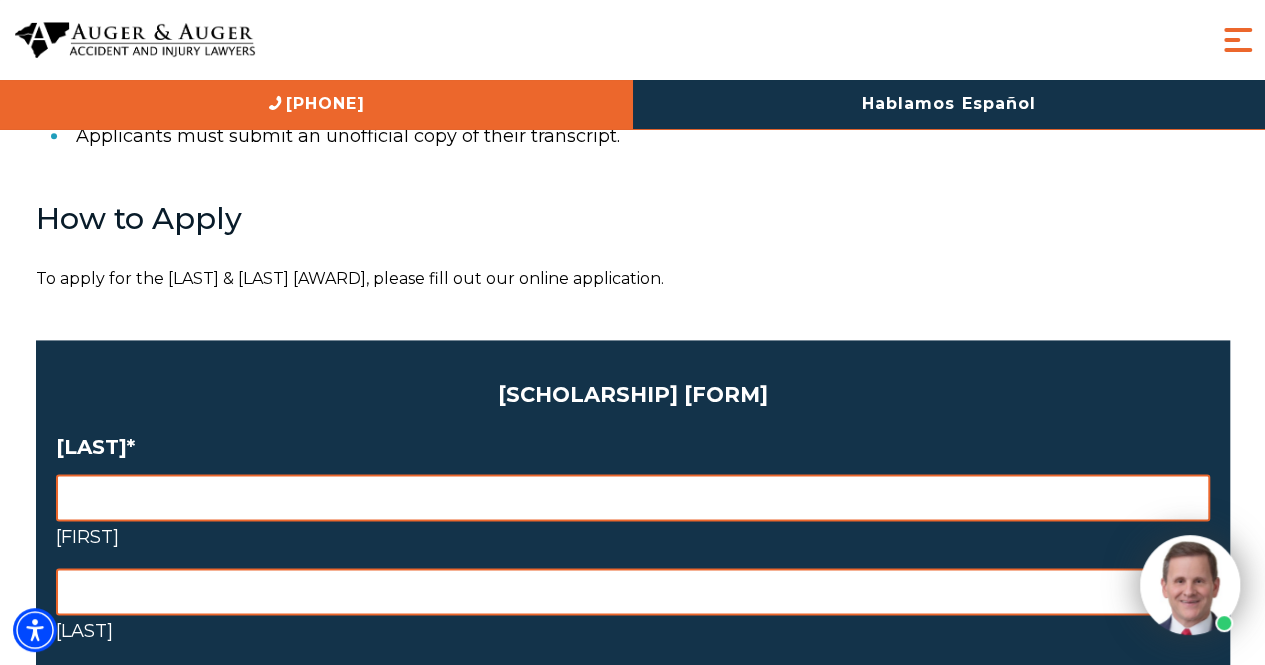 scroll, scrollTop: 1355, scrollLeft: 0, axis: vertical 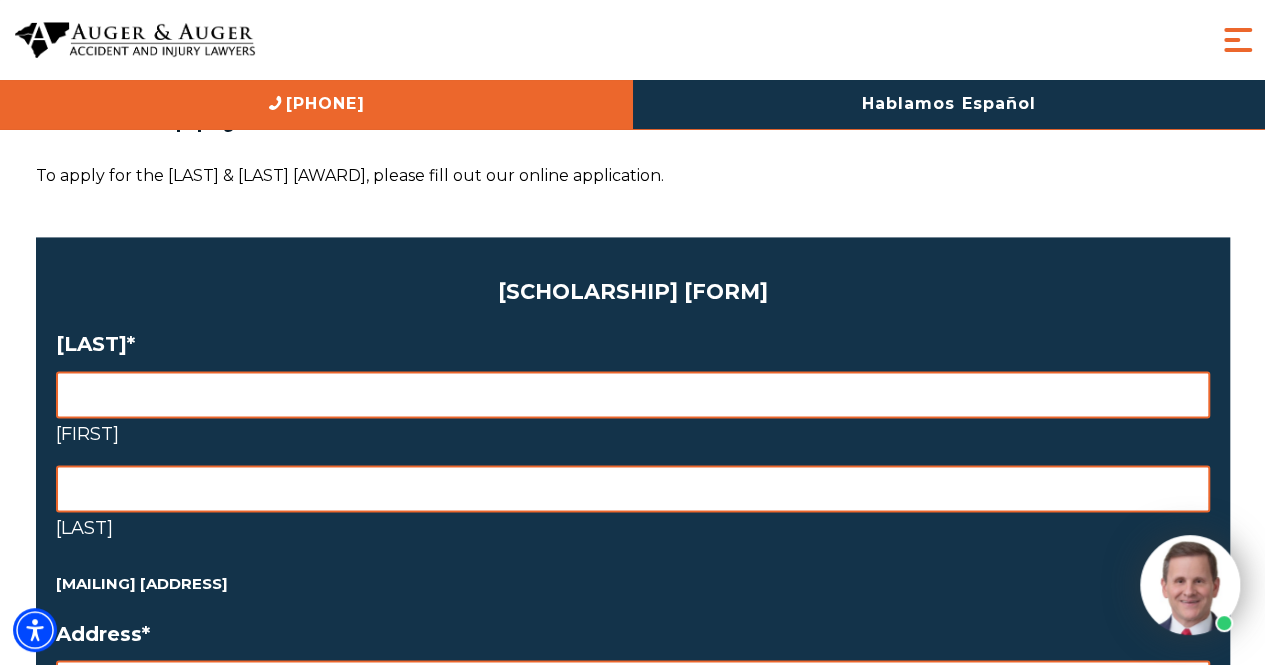 click on "[FIRST]" at bounding box center [633, 434] 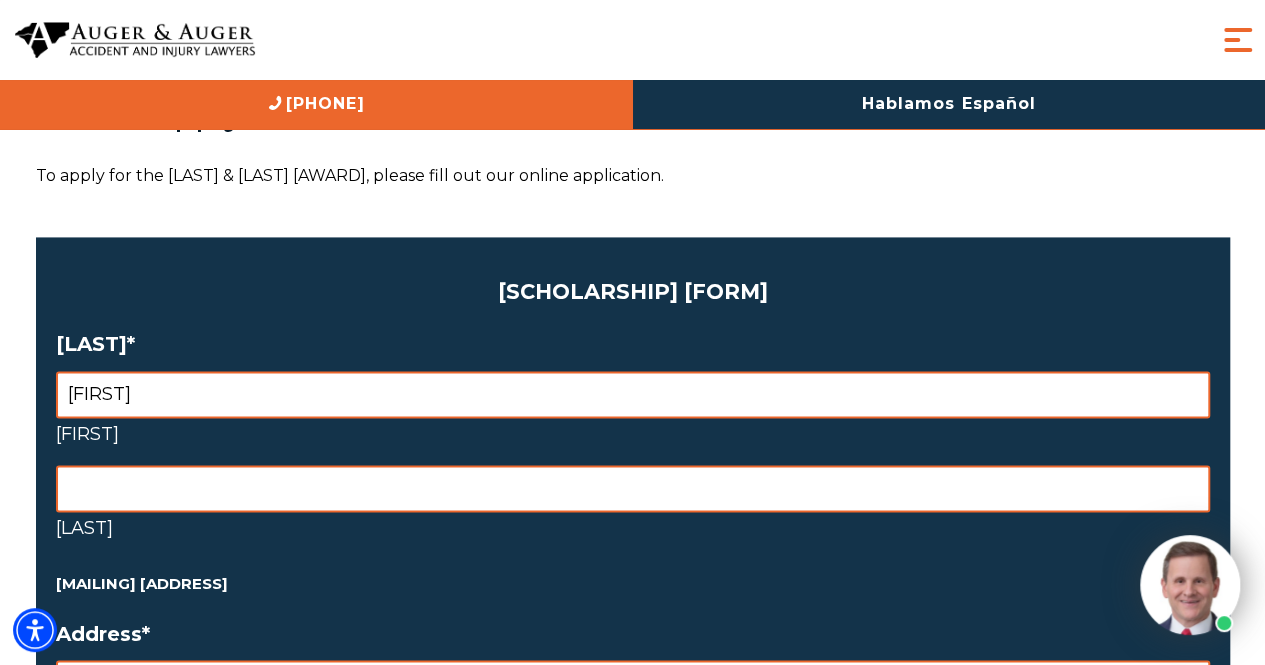 type on "[FIRST]" 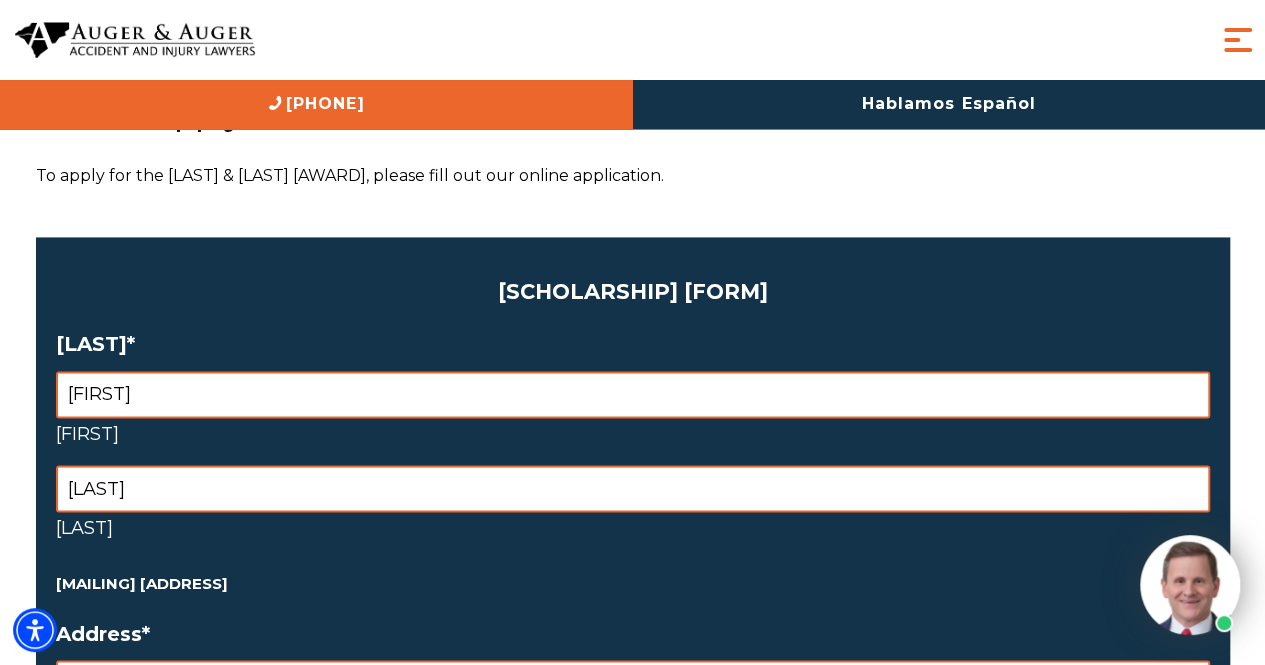 type on "[LAST]" 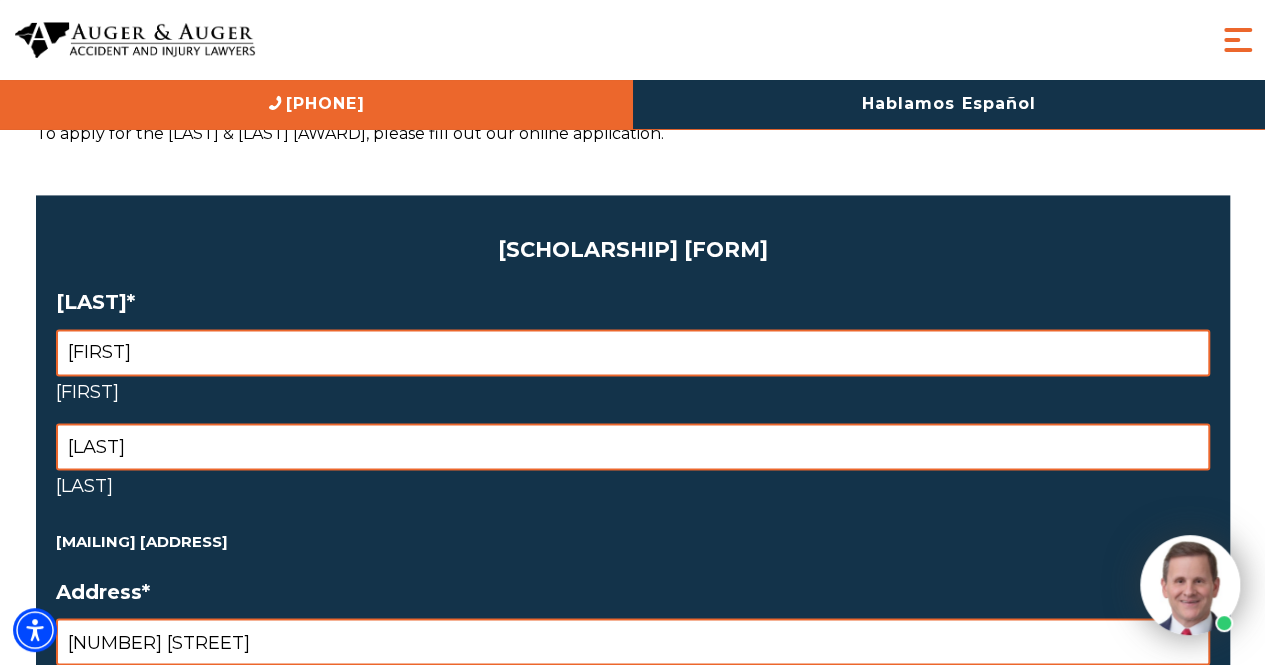 scroll, scrollTop: 1800, scrollLeft: 0, axis: vertical 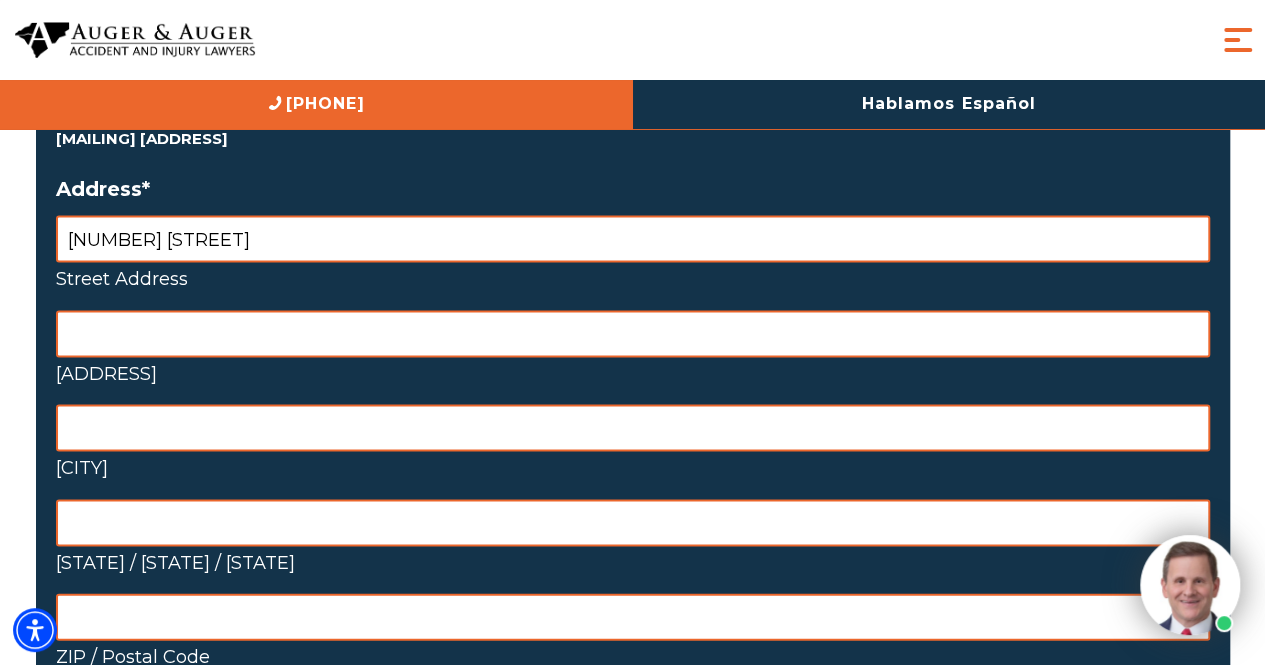 type on "[NUMBER] [STREET]" 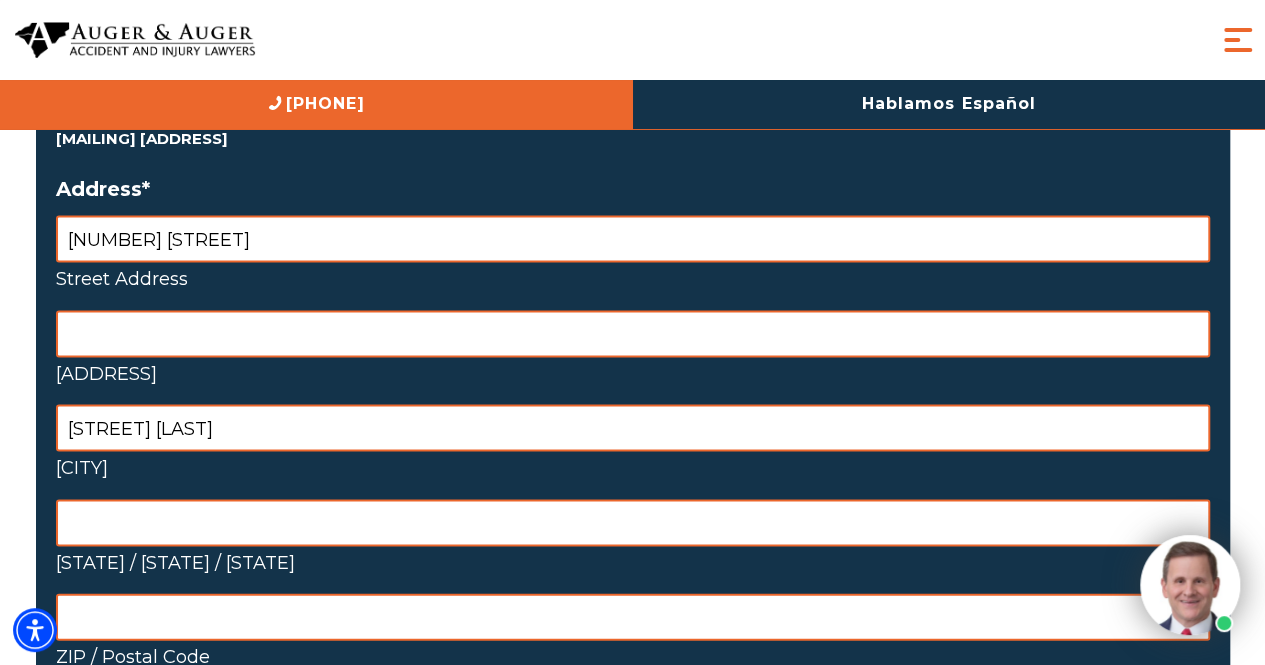 type on "[STREET] [LAST]" 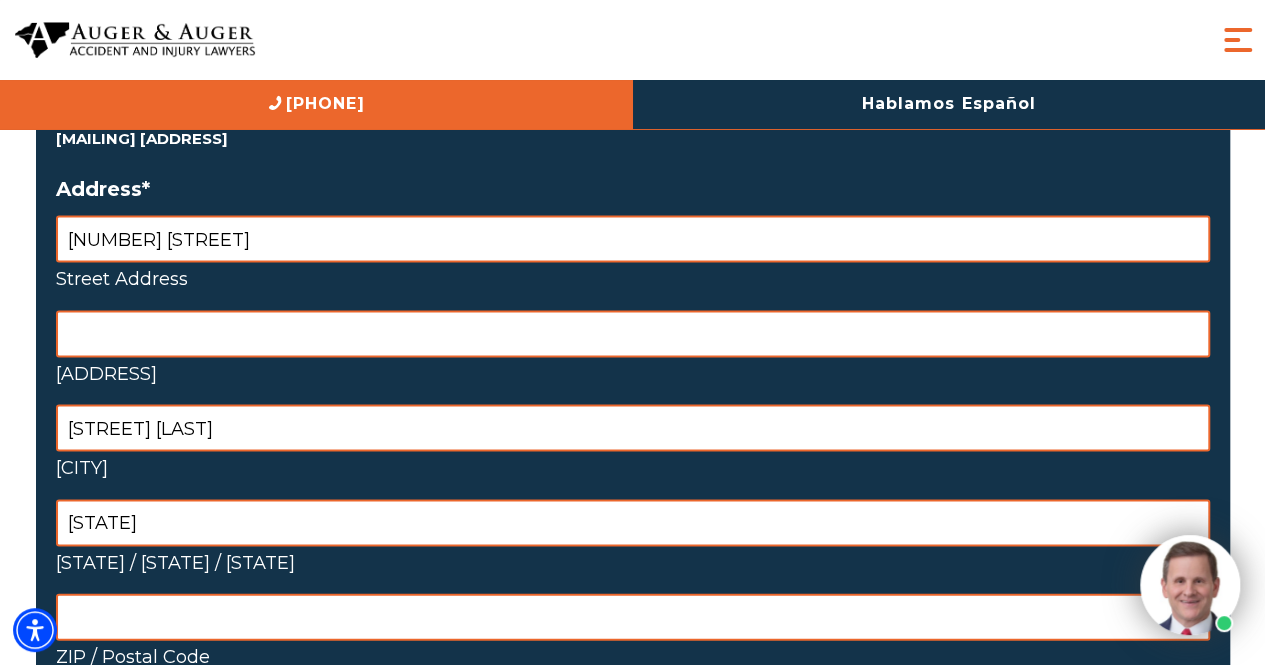 type on "n" 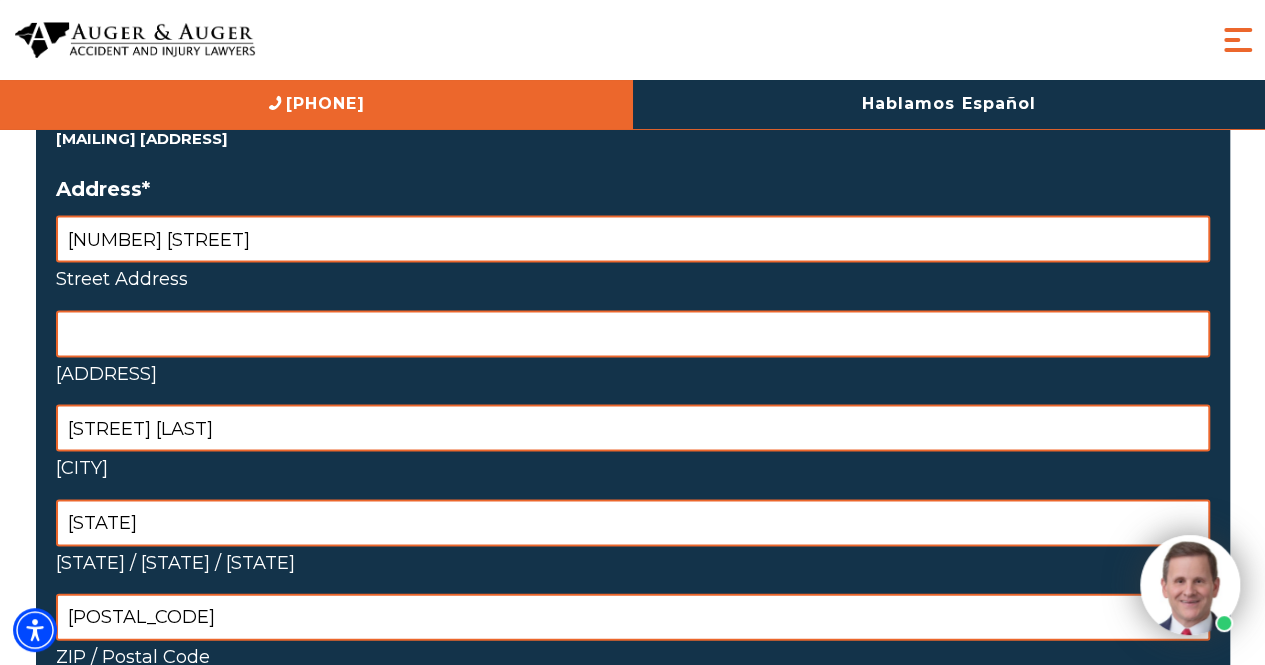 type on "[POSTAL_CODE]" 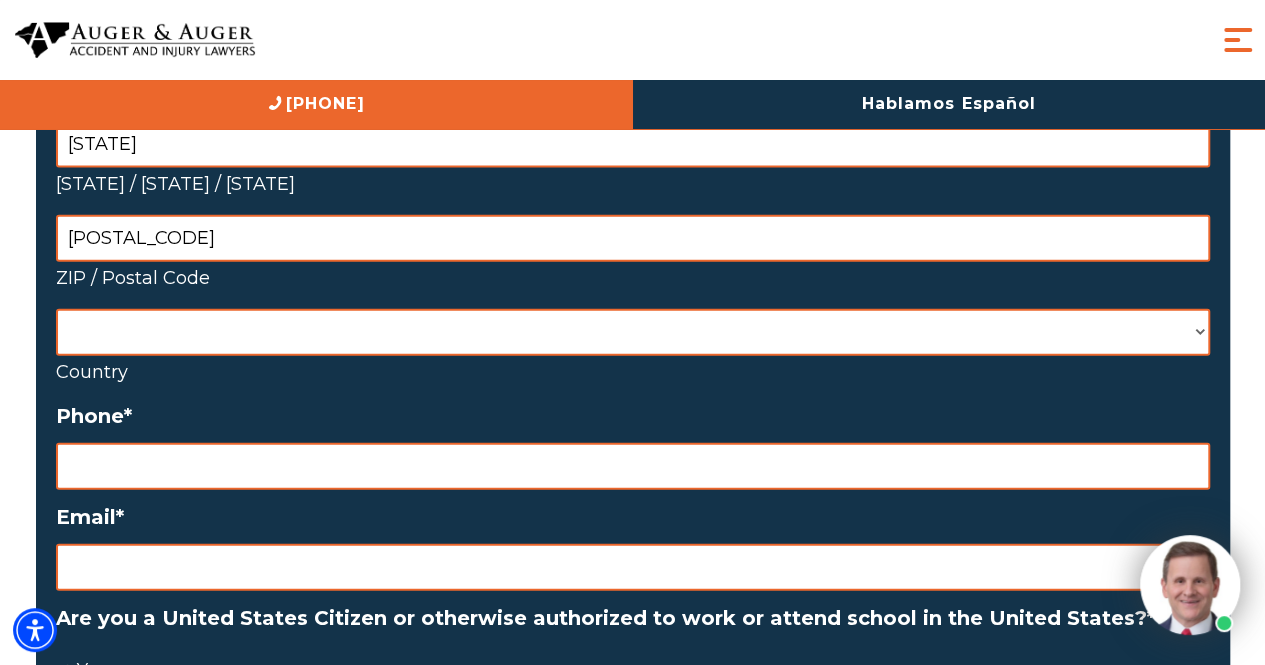click on "Afghanistan Albania Andorra Angola Anguilla Antarctica Antigua and Barbuda Argentina Armenia Aruba Australia Austria Azerbaijan Bahamas Bahrain Bangladesh Barbados Belarus Belgium Belize Benin Bermuda Bhutan Bolivia Bonaire, Sint Eustatius and Saba Bosnia and Herzegovina Botswana Bouvet Island Brazil British Indian Ocean Territory Brunei Darussalam Bulgaria Burkina Faso Burundi Cabo Verde Cambodia Cameroon Canada Cayman Islands Central African Republic Chad Chile China Christmas Island Cocos Islands Colombia Comoros Congo Congo, Democratic Republic of the Cook Islands Costa Rica Croatia Cuba Curaçao Cyprus Czechia Côte d'Ivoire Denmark Djibouti Dominica Dominican Republic Ecuador Egypt El Salvador Equatorial Guinea Eritrea Estonia Eswatini Ethiopia Falkland Islands Faroe Islands Fiji Finland France French Guiana French Polynesia French Southern Territories Gabon Gambia Georgia Germany Ghana Gibraltar Greece Greenland Grenada Guadeloupe Guam Guatemala Guernsey Guinea Guinea-Bissau Iran" at bounding box center (633, 332) 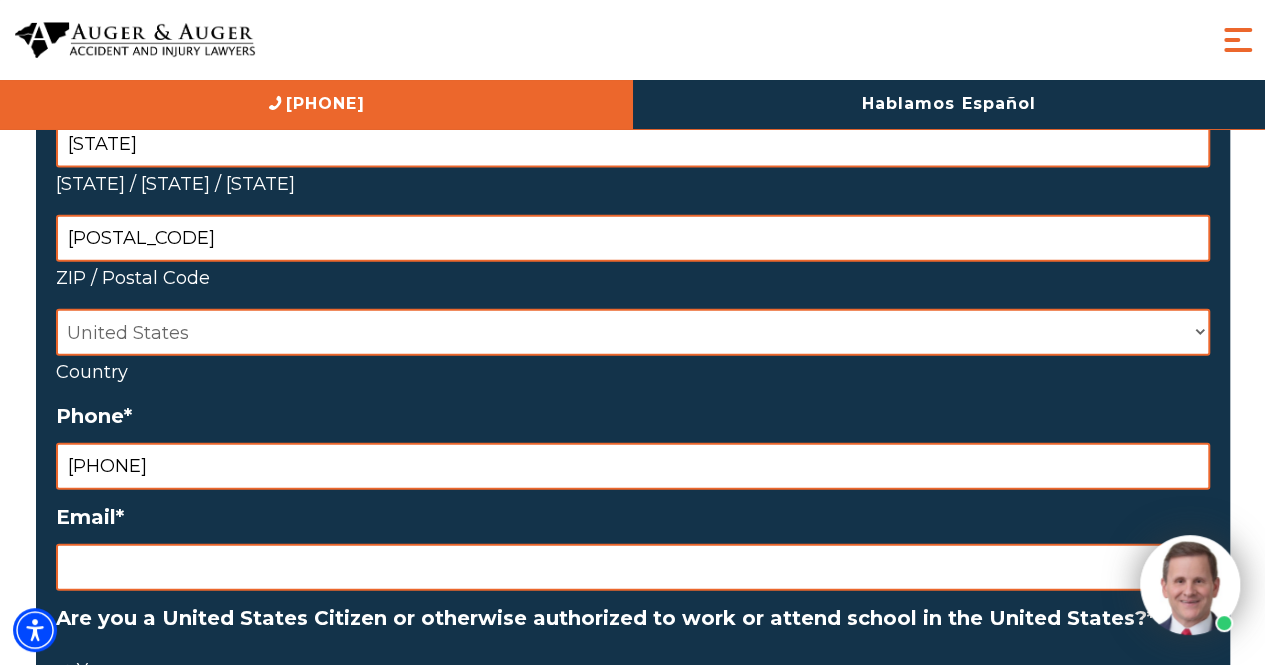type on "[PHONE]" 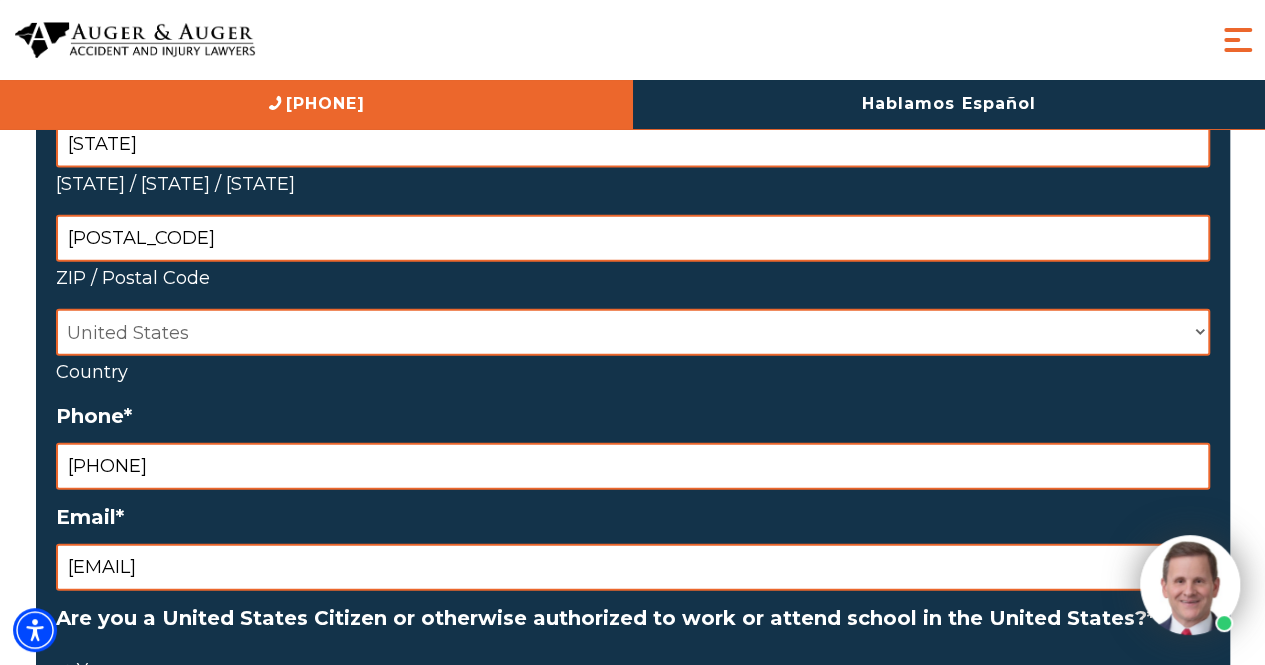 scroll, scrollTop: 2394, scrollLeft: 0, axis: vertical 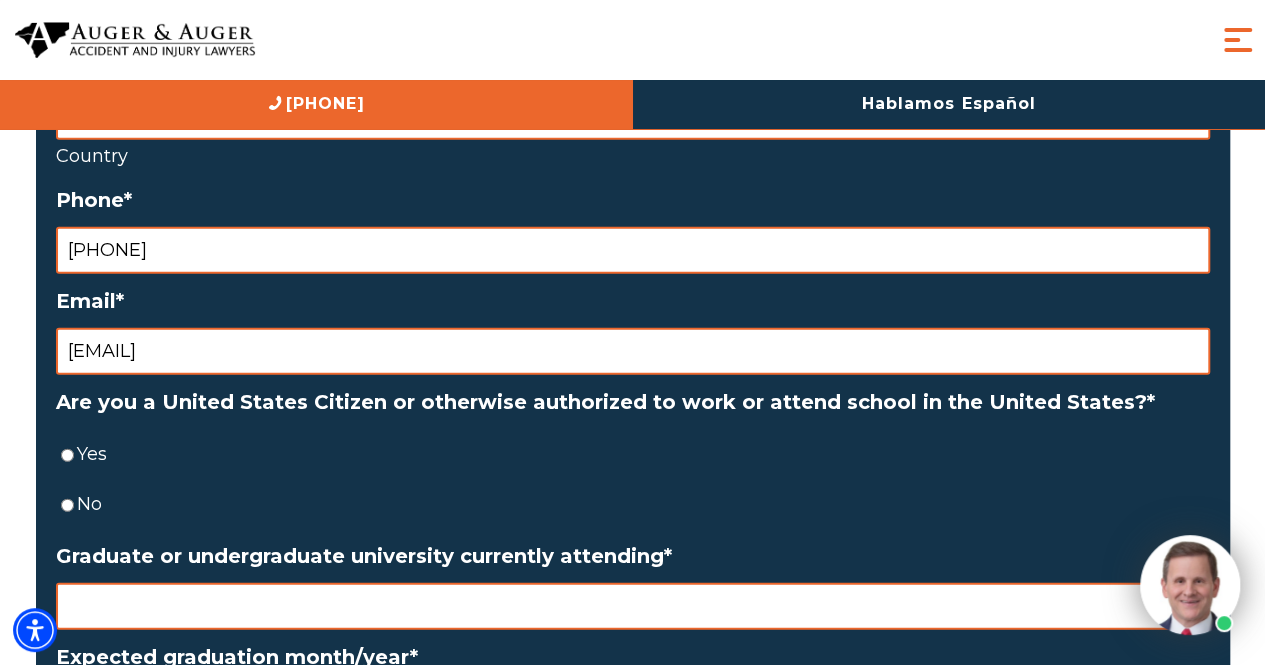 type on "[EMAIL]" 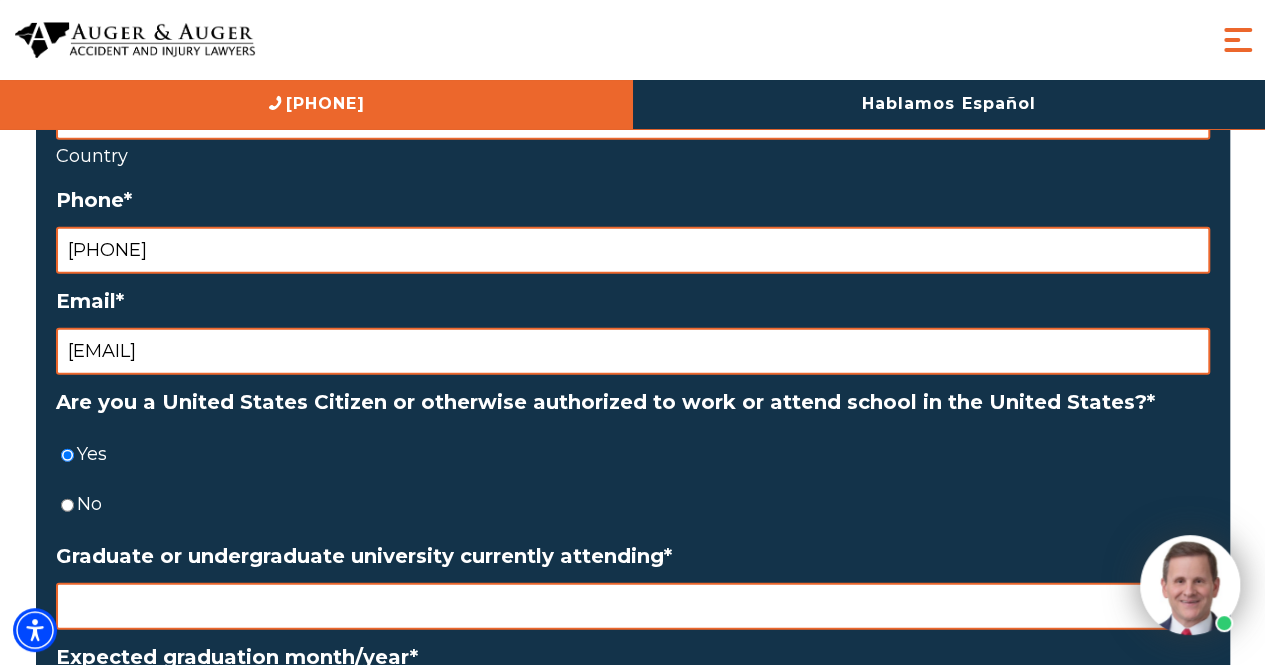 click on "Graduate or undergraduate university currently attending *" at bounding box center (633, 606) 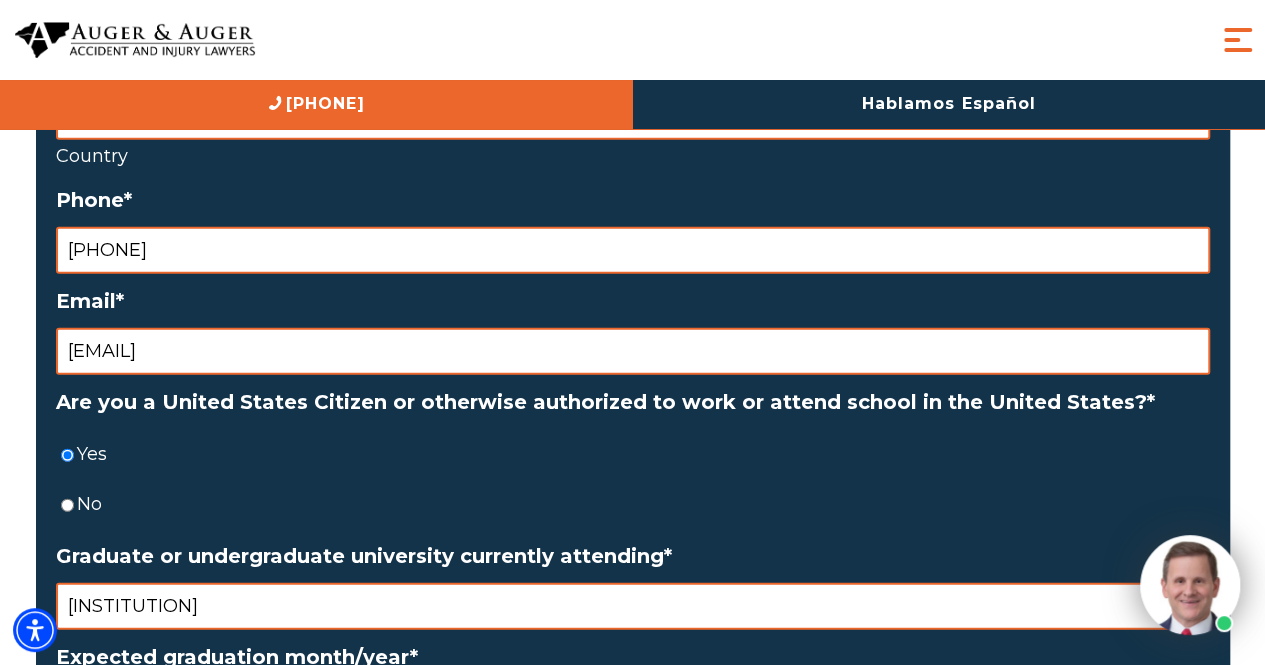 type on "[INSTITUTION]" 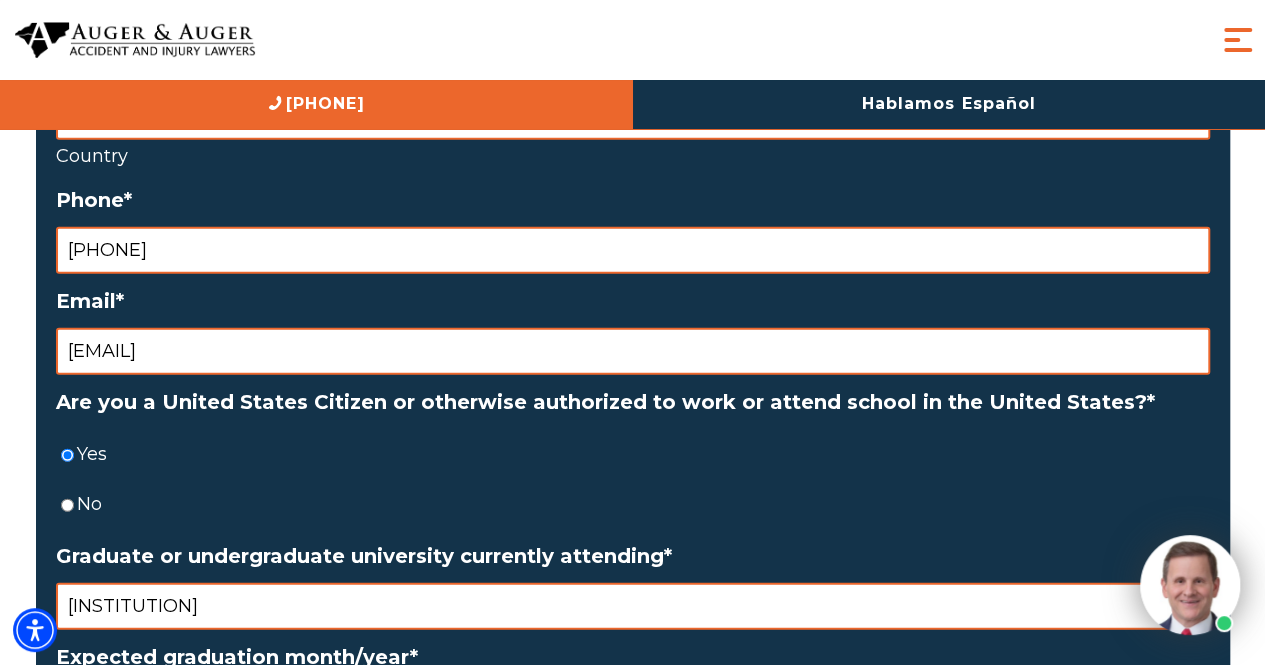 scroll, scrollTop: 2768, scrollLeft: 0, axis: vertical 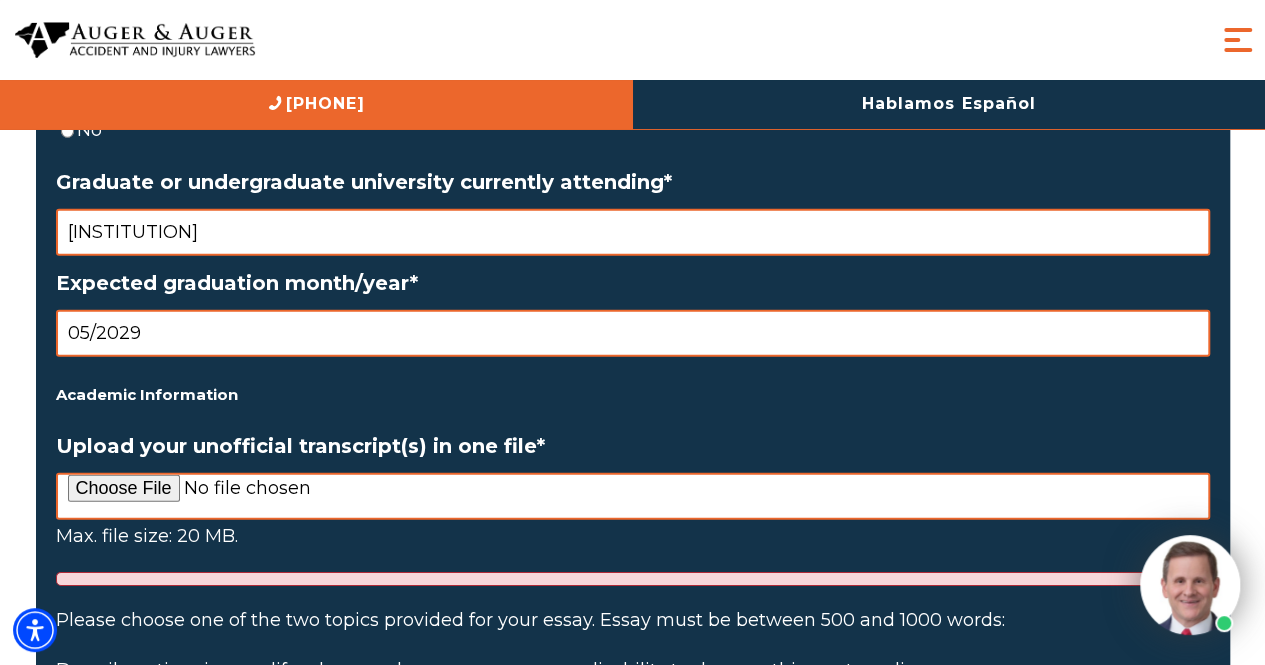 type on "05/2029" 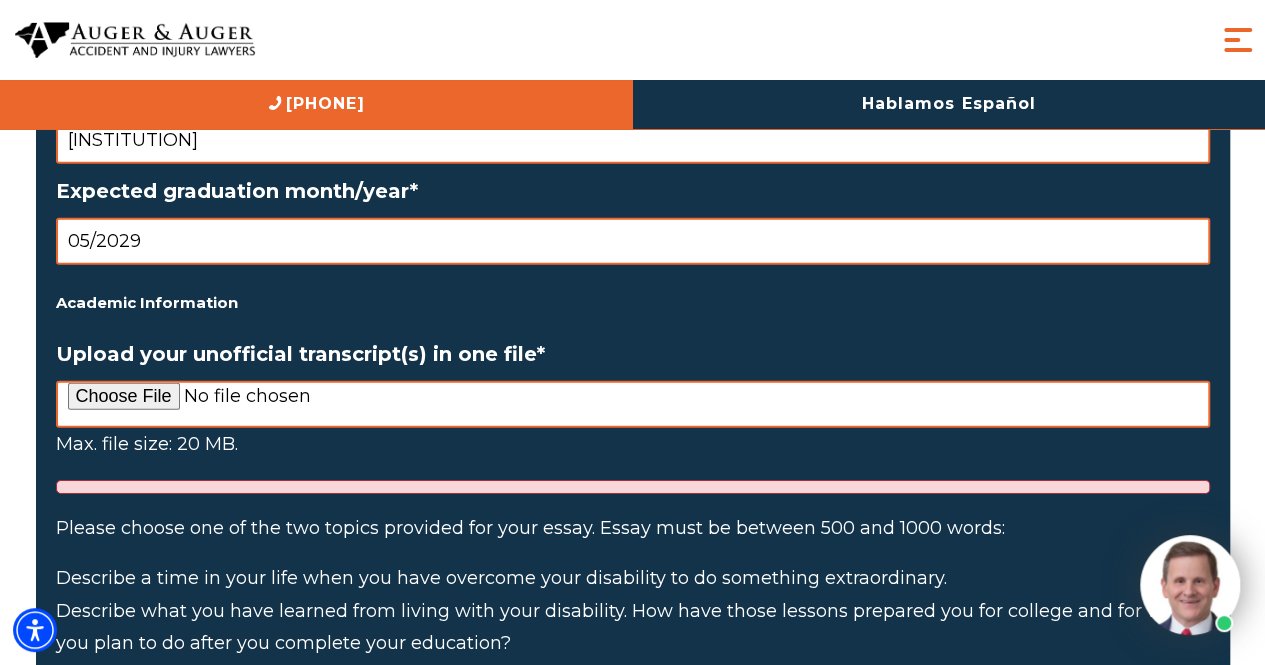 click on "Upload your unofficial transcript(s) in one file *" at bounding box center (633, 404) 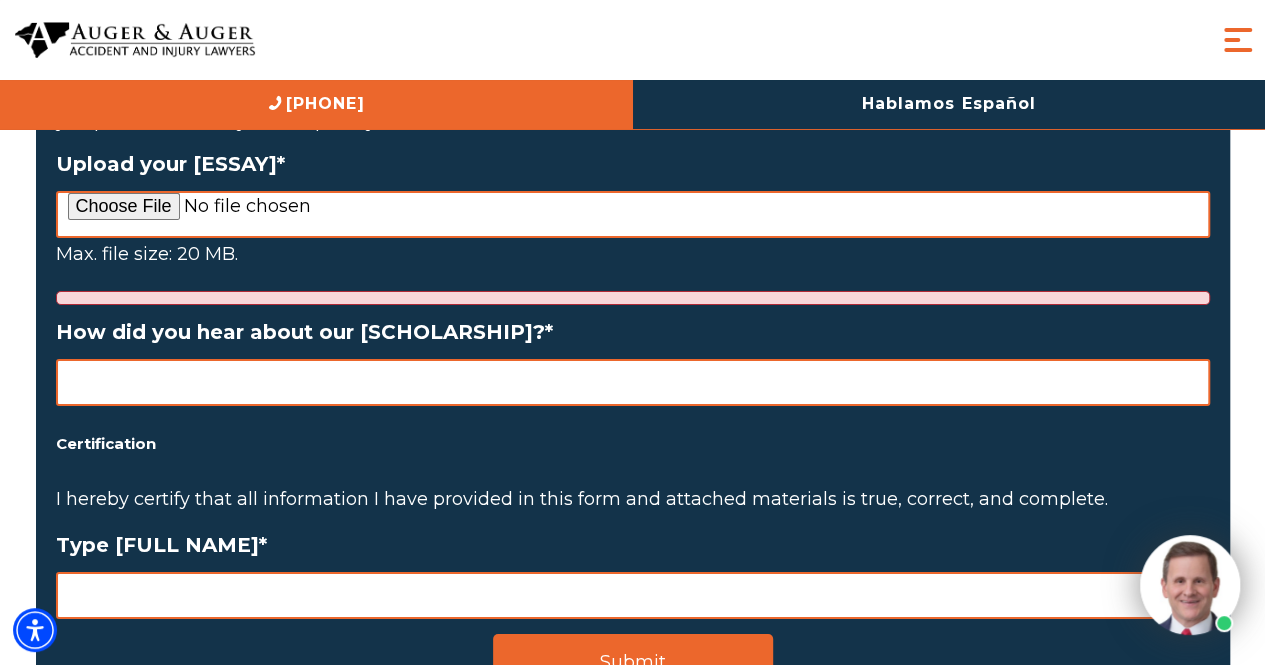 scroll, scrollTop: 3356, scrollLeft: 0, axis: vertical 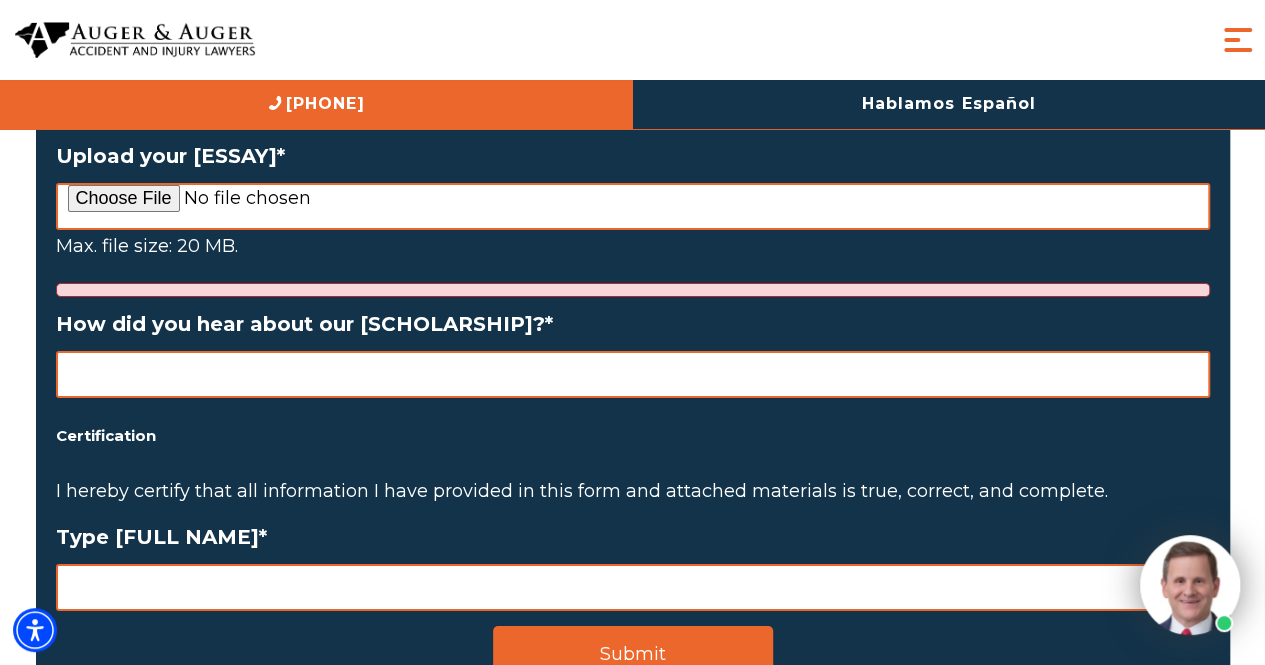 click on "How did you hear about our scholarship? *" at bounding box center [633, 374] 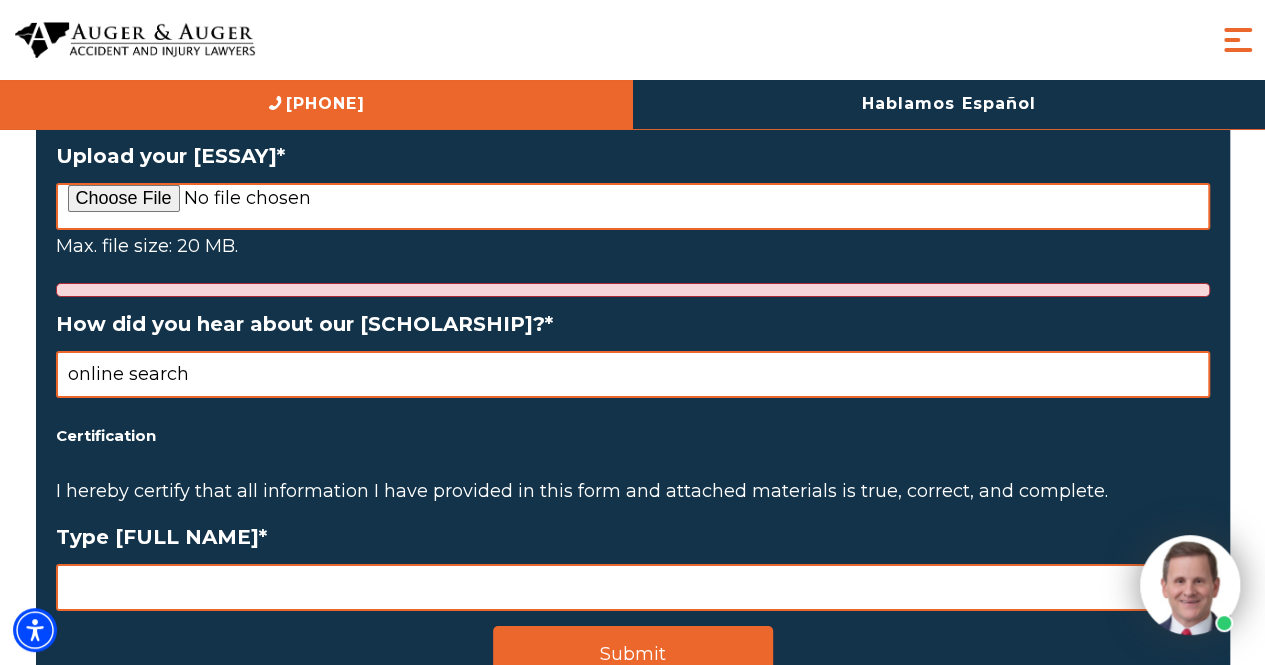 type on "online search" 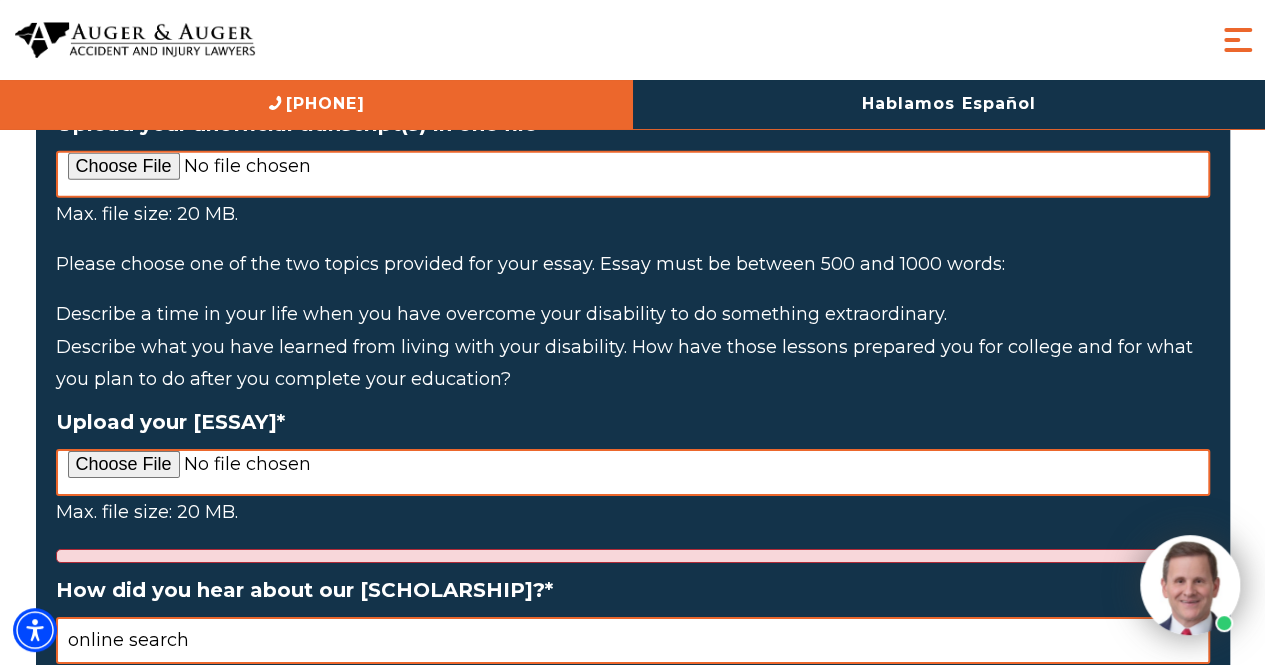 scroll, scrollTop: 3094, scrollLeft: 0, axis: vertical 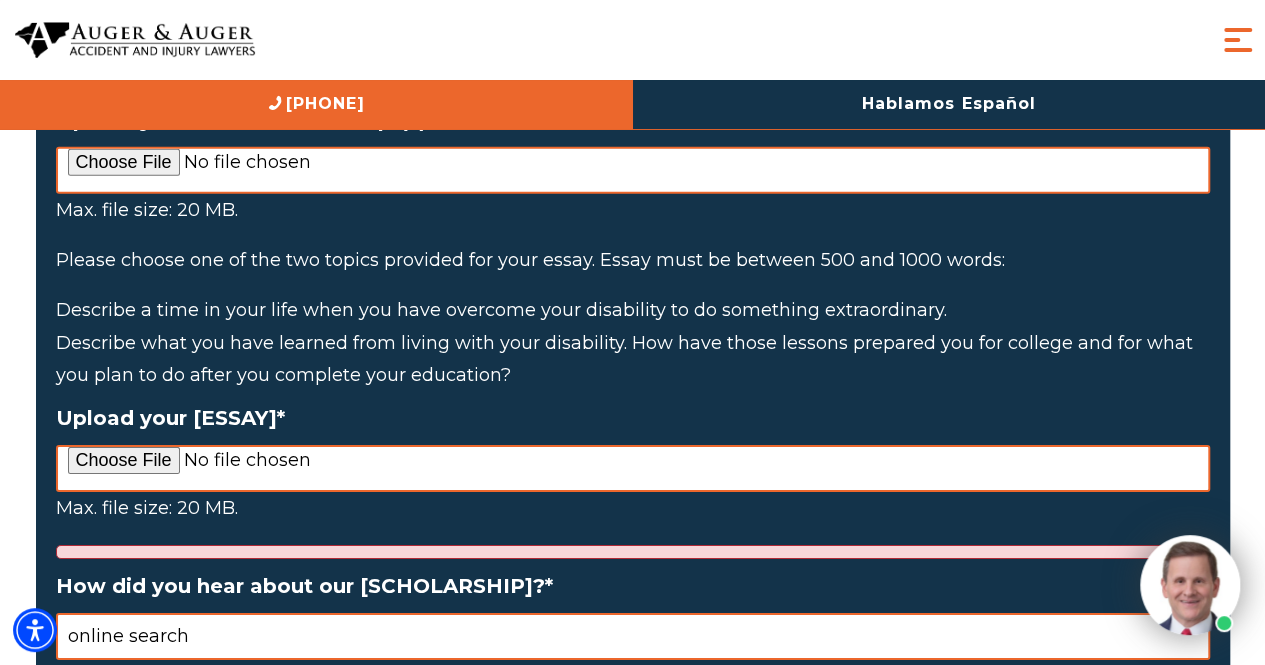 type on "[FIRST] [LAST]" 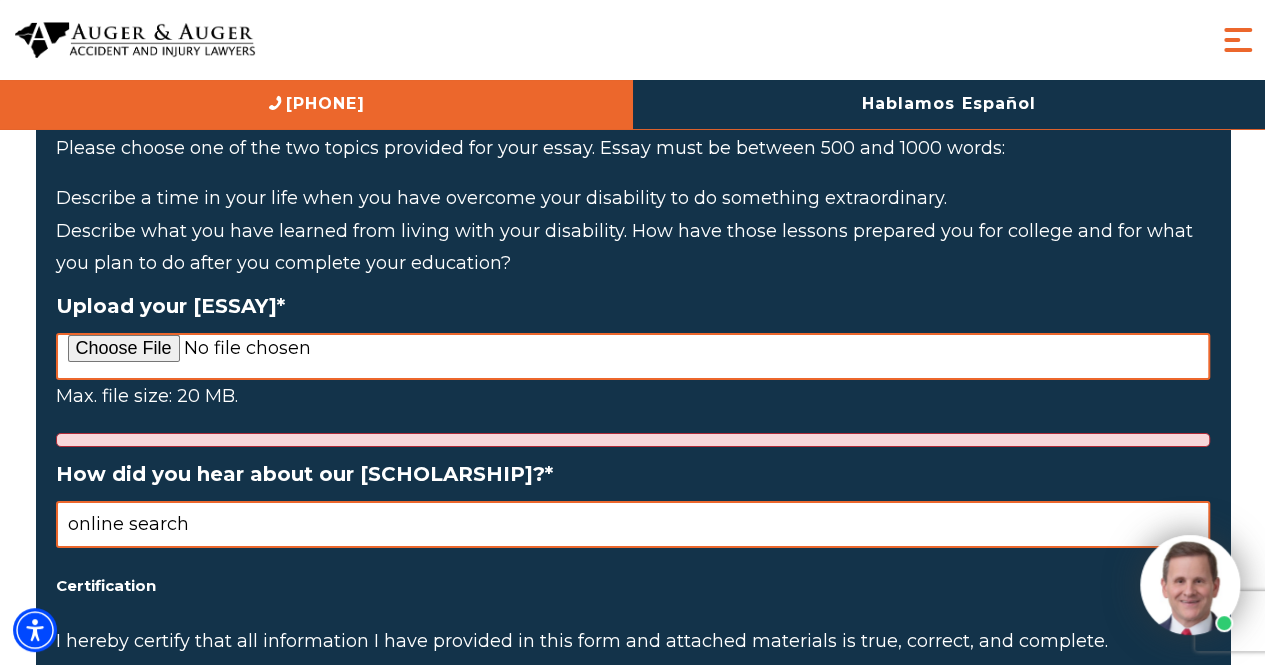 scroll, scrollTop: 3216, scrollLeft: 0, axis: vertical 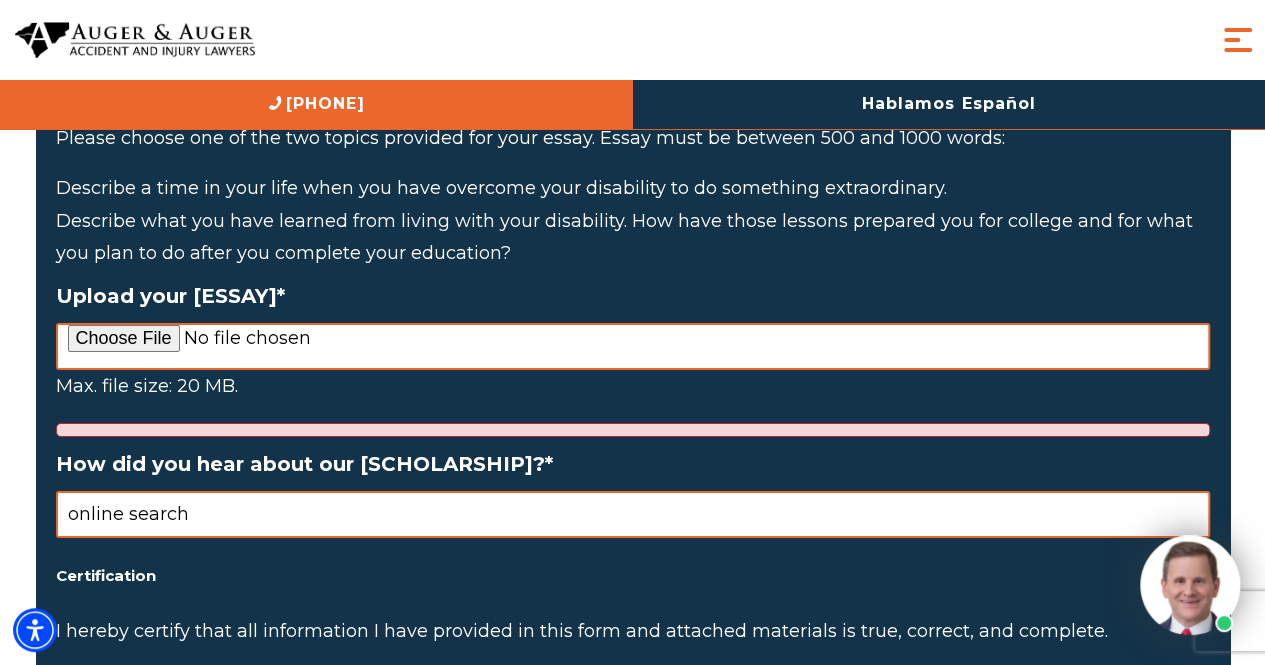 click on "Upload your essay *" at bounding box center [633, 346] 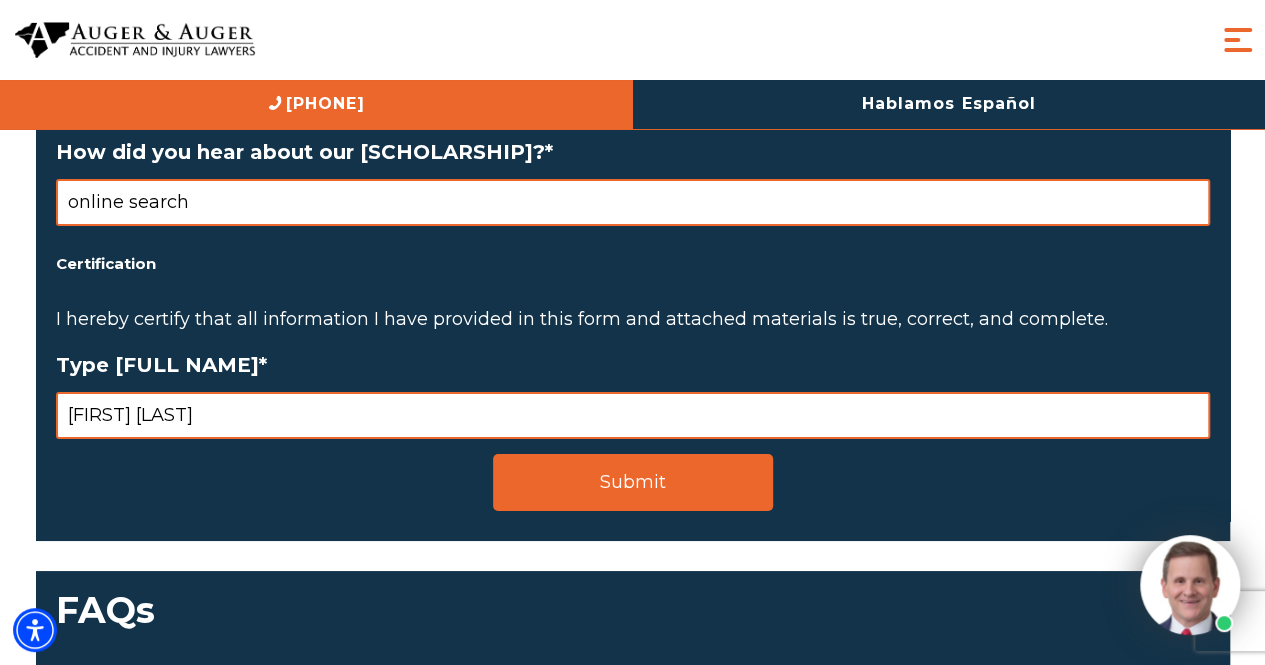 scroll, scrollTop: 3498, scrollLeft: 0, axis: vertical 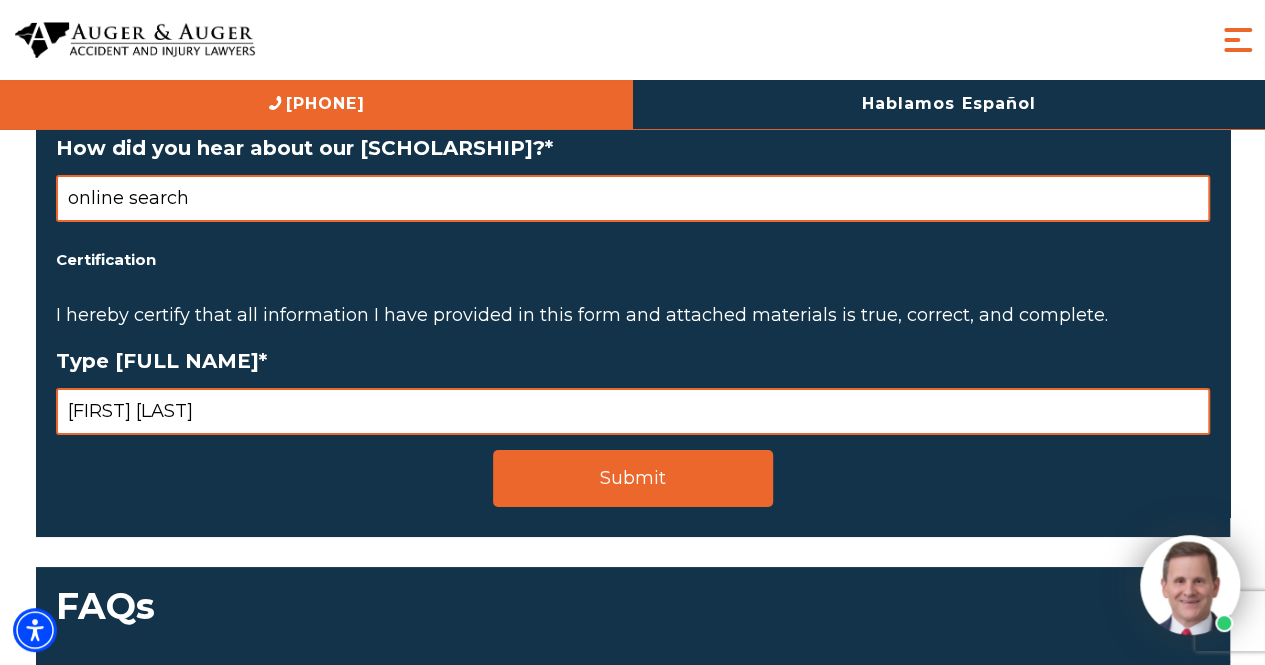 click on "Submit" at bounding box center (633, 478) 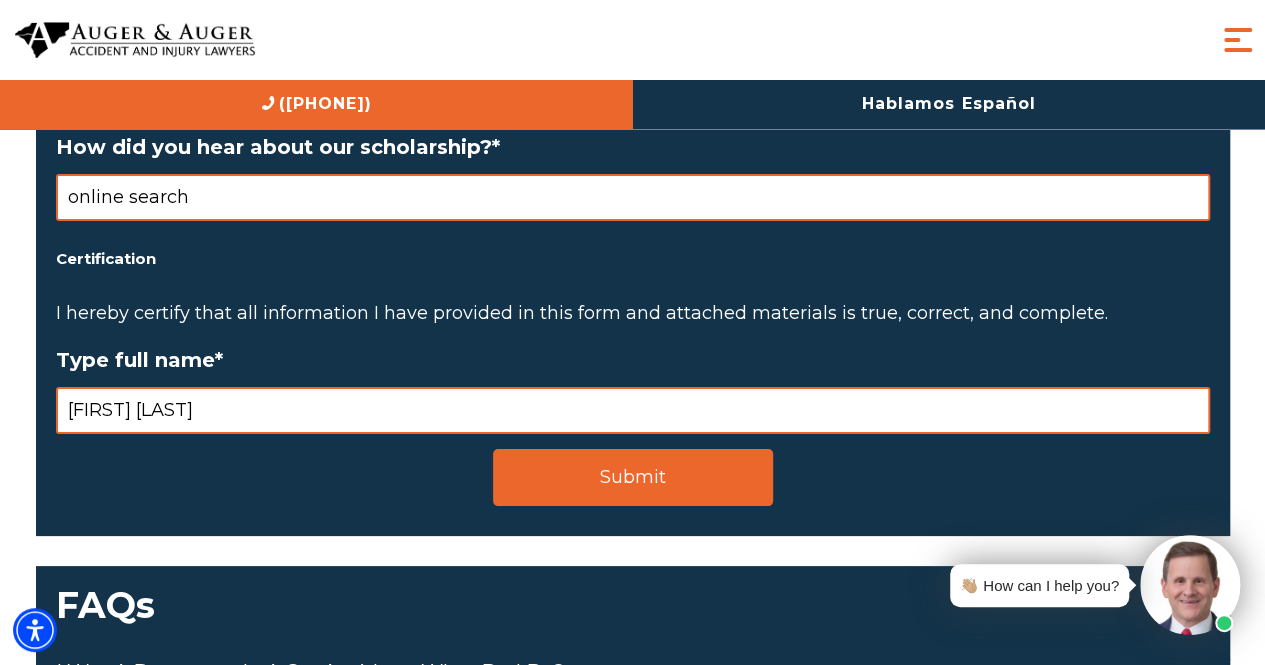 scroll, scrollTop: 3669, scrollLeft: 0, axis: vertical 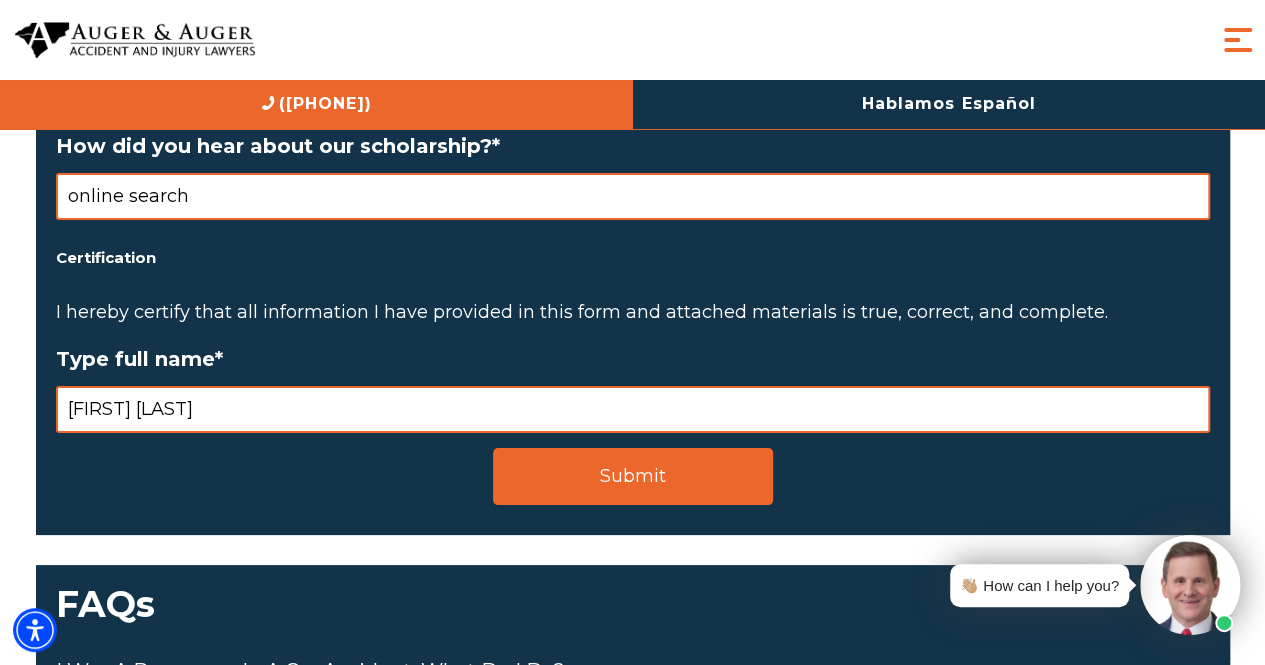 click on "Submit" at bounding box center (633, 476) 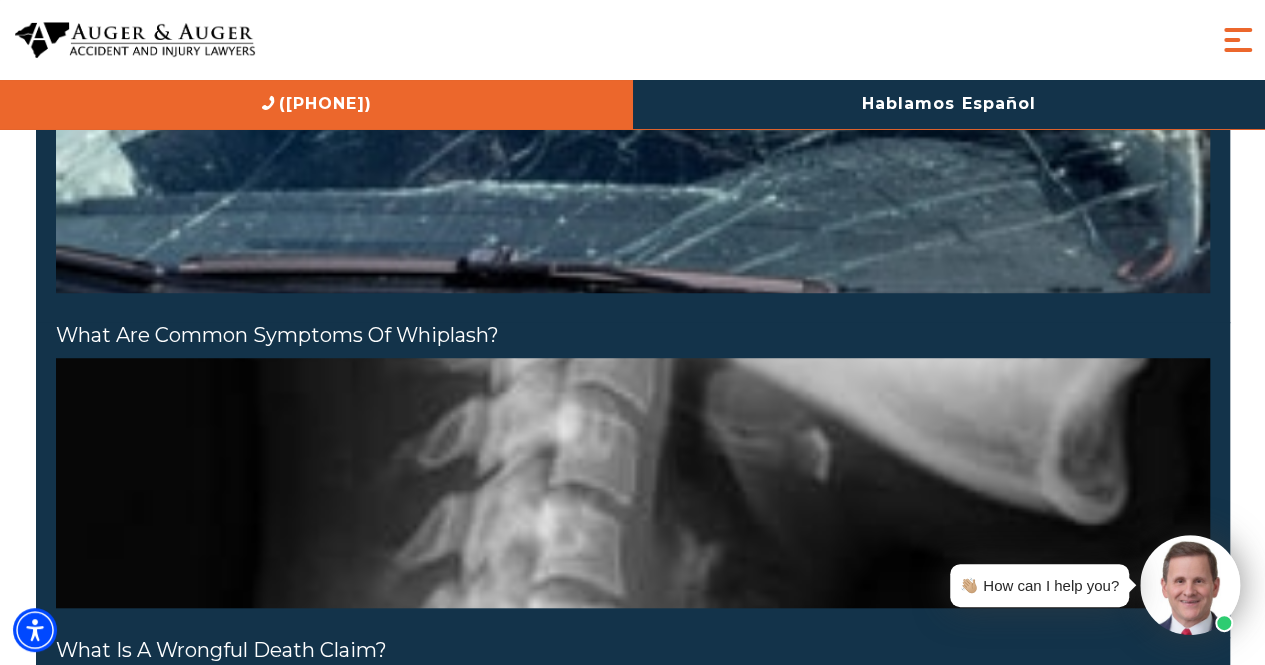 scroll, scrollTop: 4508, scrollLeft: 0, axis: vertical 